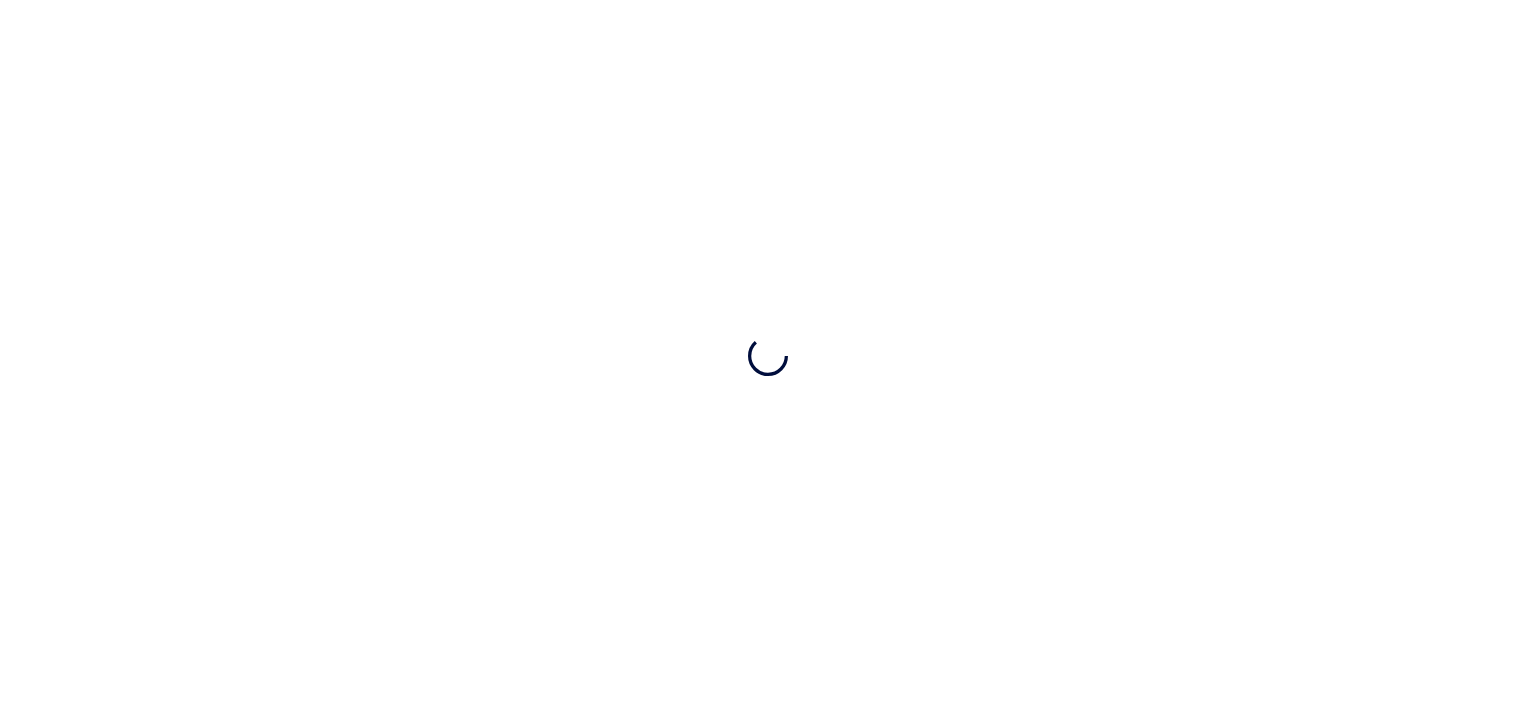 scroll, scrollTop: 0, scrollLeft: 0, axis: both 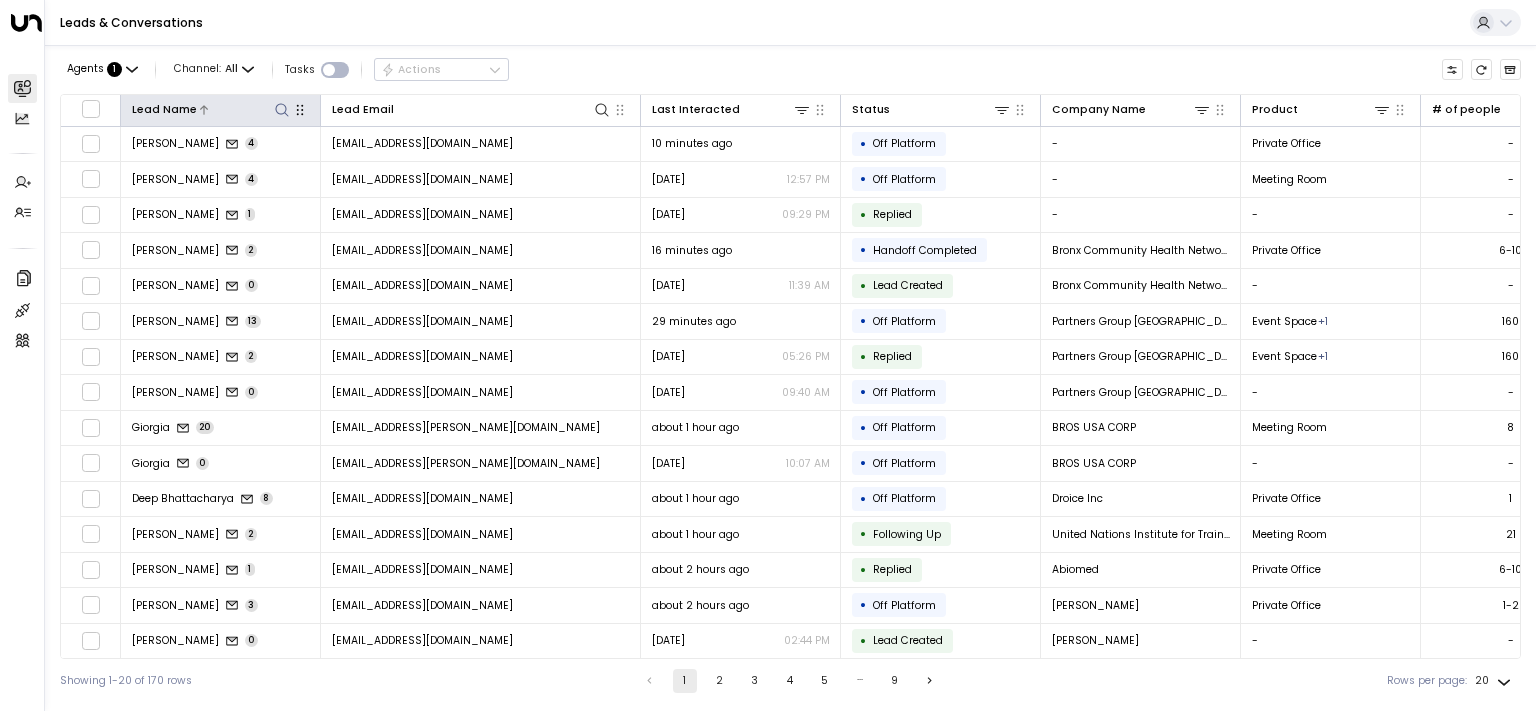 click 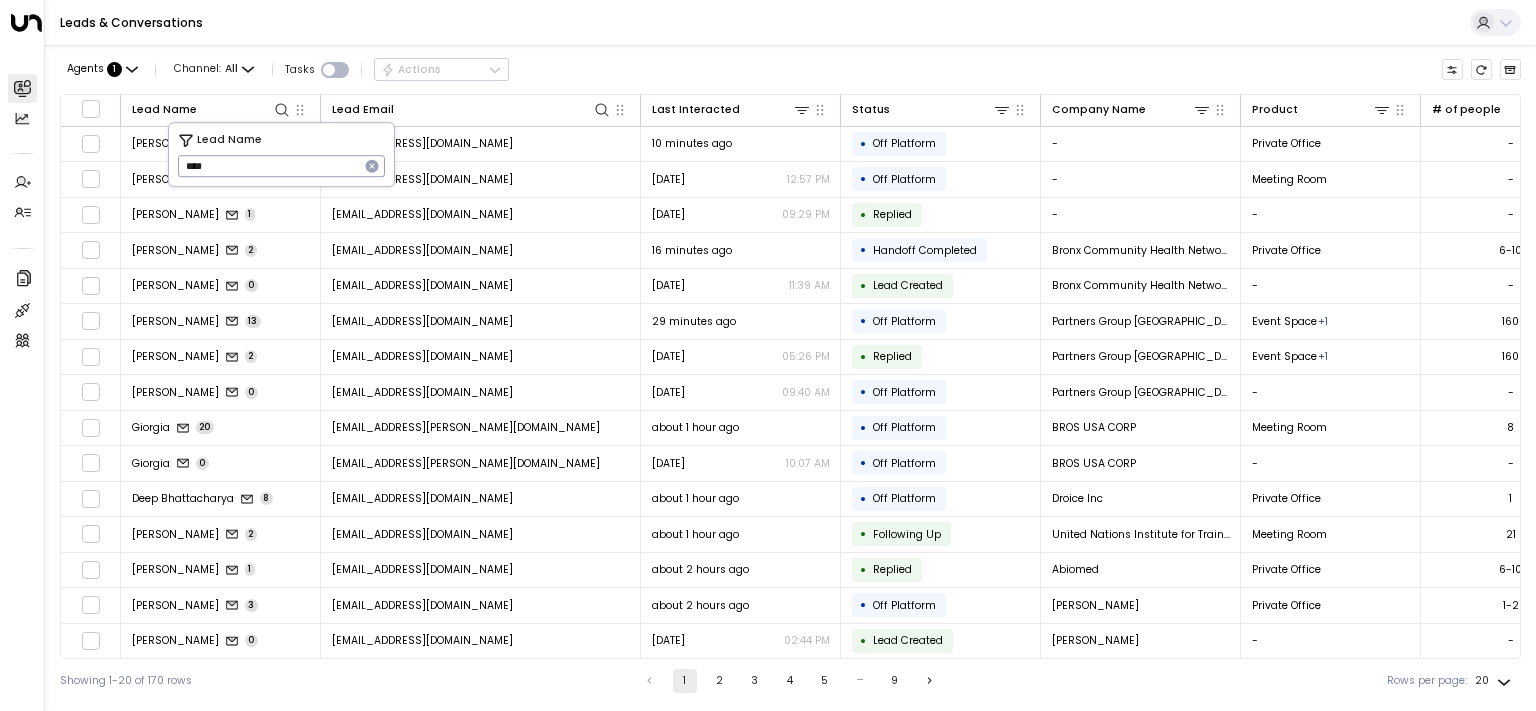 type on "****" 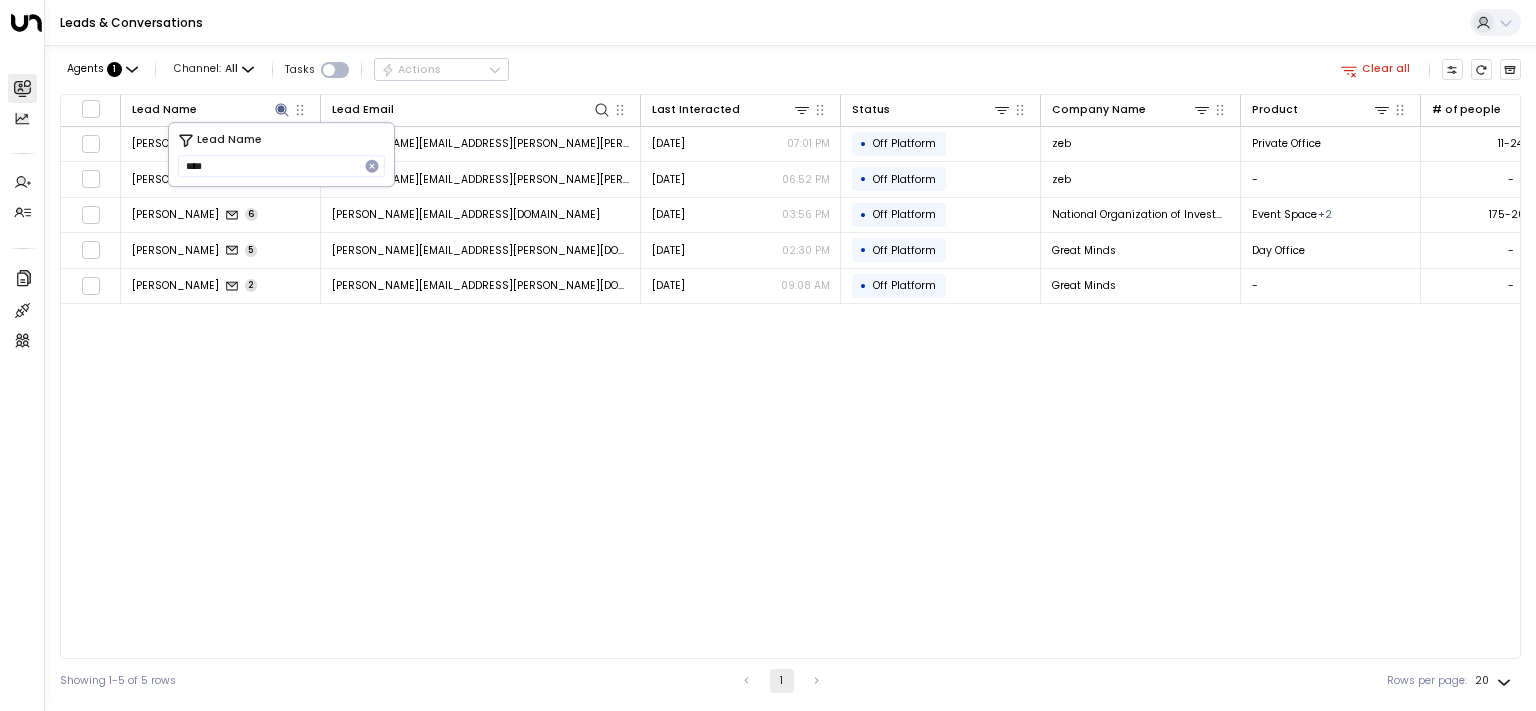 click on "Lead Name Lead Email Last Interacted Status Company Name Product # of people AI mode Trigger Phone Region Location [PERSON_NAME] 2 [PERSON_NAME][EMAIL_ADDRESS][PERSON_NAME][PERSON_NAME][DOMAIN_NAME] [DATE] 07:01 PM • Off Platform zeb Private Office 11-24 [EMAIL_ADDRESS][DOMAIN_NAME] [PHONE_NUMBER] [US_STATE][GEOGRAPHIC_DATA] [GEOGRAPHIC_DATA] [PERSON_NAME] 0 [PERSON_NAME][EMAIL_ADDRESS][PERSON_NAME][PERSON_NAME][DOMAIN_NAME] [DATE] 06:52 PM • Off Platform zeb - - [EMAIL_ADDRESS][DOMAIN_NAME] [PHONE_NUMBER] - - [PERSON_NAME] 6 [PERSON_NAME][EMAIL_ADDRESS][DOMAIN_NAME] [DATE] 03:56 PM • Off Platform National Organization of Investment Professionals Event Space + [PHONE_NUMBER] [EMAIL_ADDRESS][DOMAIN_NAME] [PHONE_NUMBER] [US_STATE] City Jay Conference [GEOGRAPHIC_DATA] [PERSON_NAME] 5 [PERSON_NAME][EMAIL_ADDRESS][PERSON_NAME][DOMAIN_NAME] [DATE] 02:30 PM • Off Platform Great Minds Day Office - [EMAIL_ADDRESS][DOMAIN_NAME] [PHONE_NUMBER] [US_STATE][GEOGRAPHIC_DATA] [GEOGRAPHIC_DATA] [PERSON_NAME] 2 [PERSON_NAME][EMAIL_ADDRESS][PERSON_NAME][DOMAIN_NAME] [DATE] 09:08 AM • Off Platform Great Minds - - [EMAIL_ADDRESS][DOMAIN_NAME] [PHONE_NUMBER] [US_STATE][GEOGRAPHIC_DATA]" at bounding box center (790, 376) 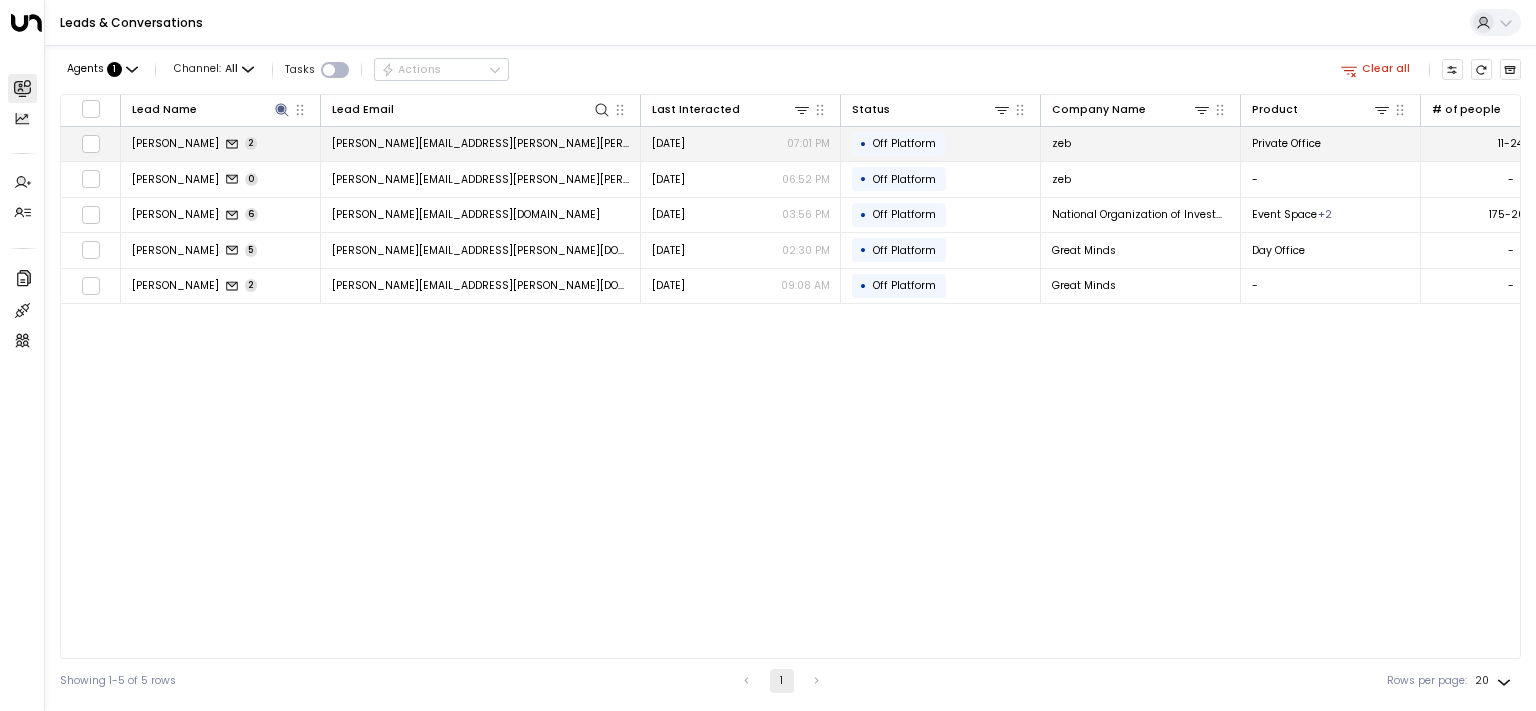 click on "Off Platform" at bounding box center (904, 143) 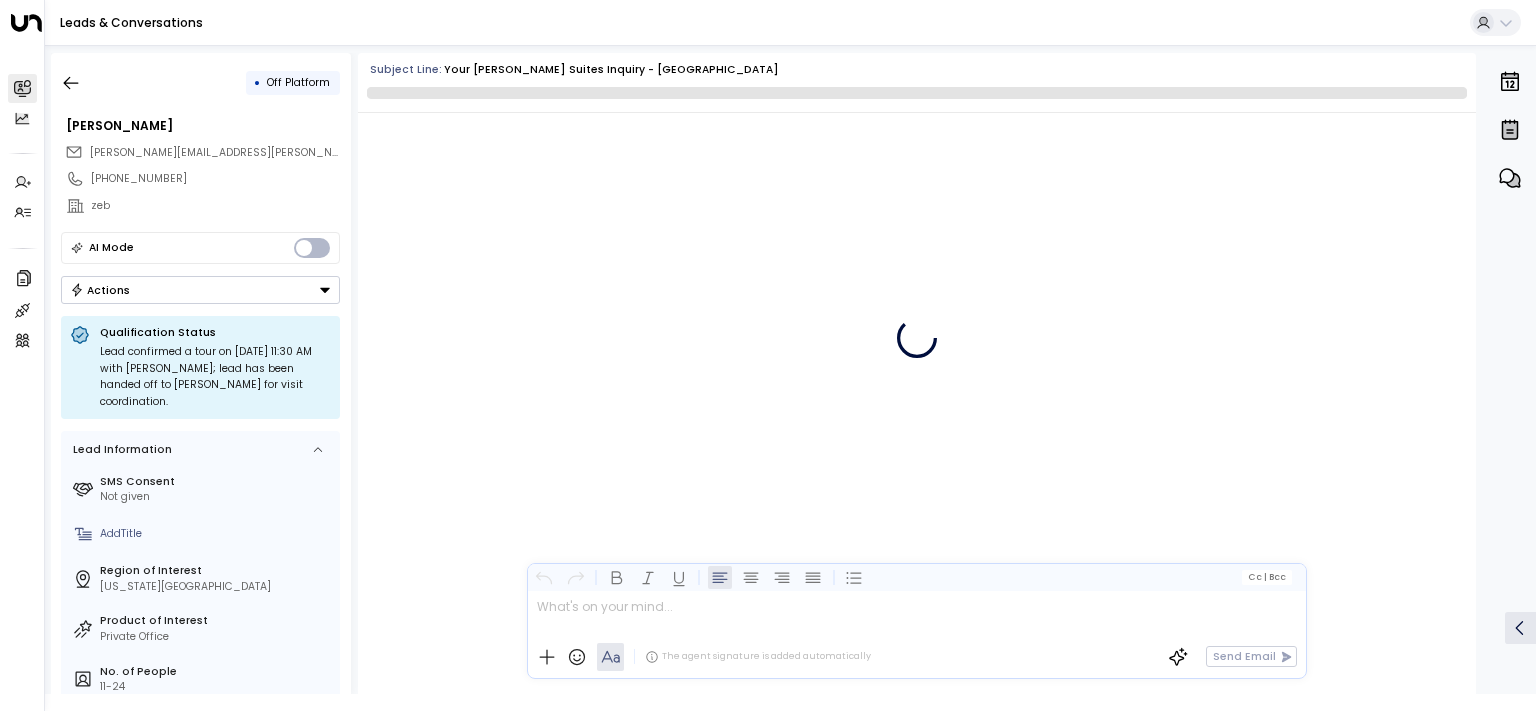 scroll, scrollTop: 1198, scrollLeft: 0, axis: vertical 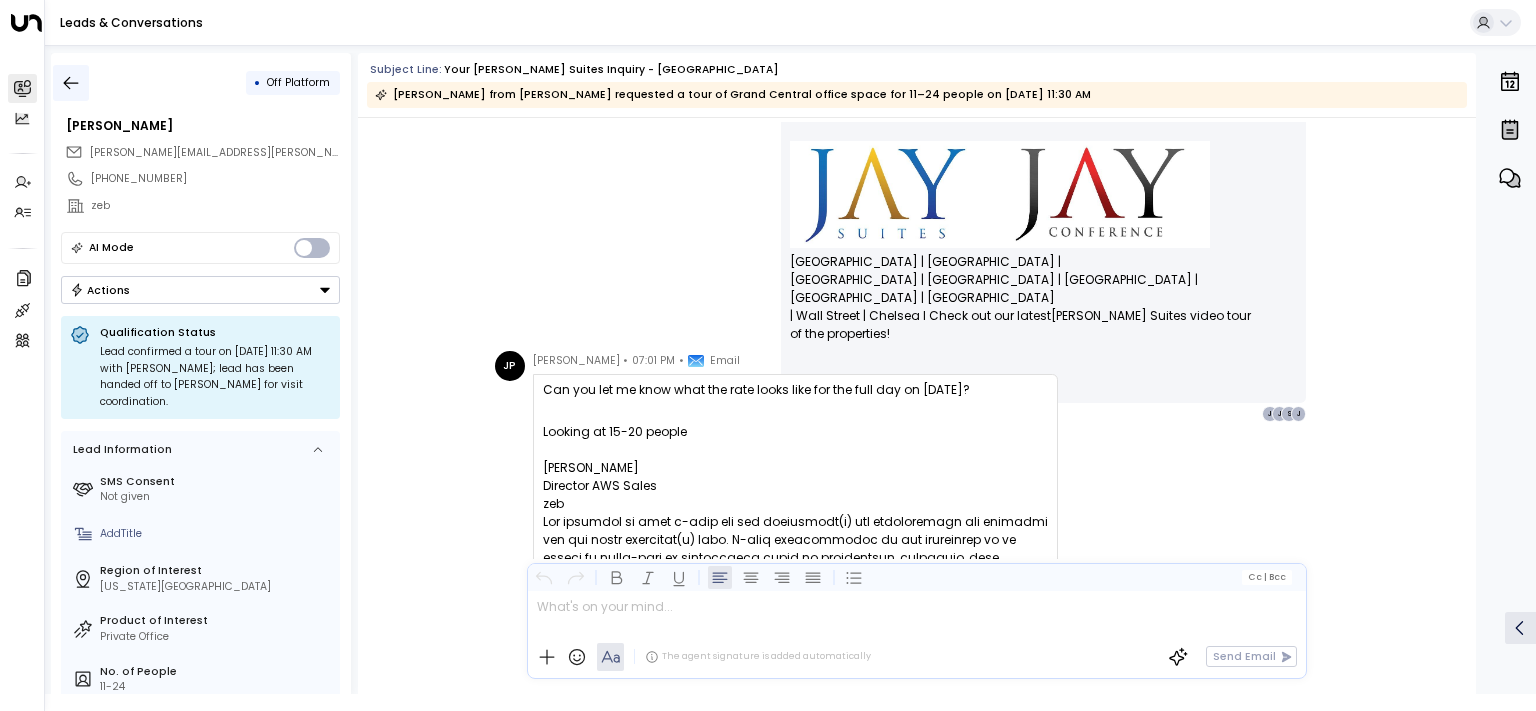 click 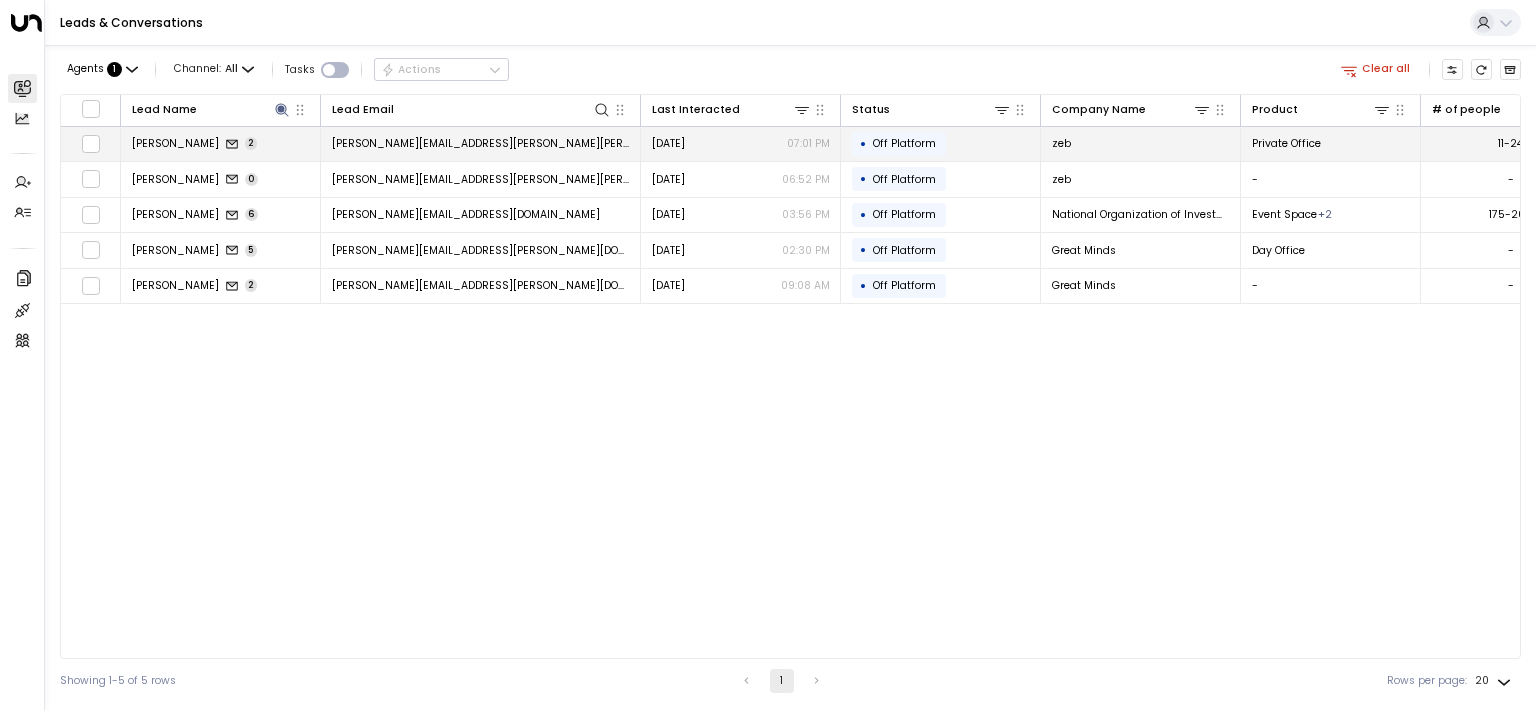 click on "[PERSON_NAME]" at bounding box center (175, 143) 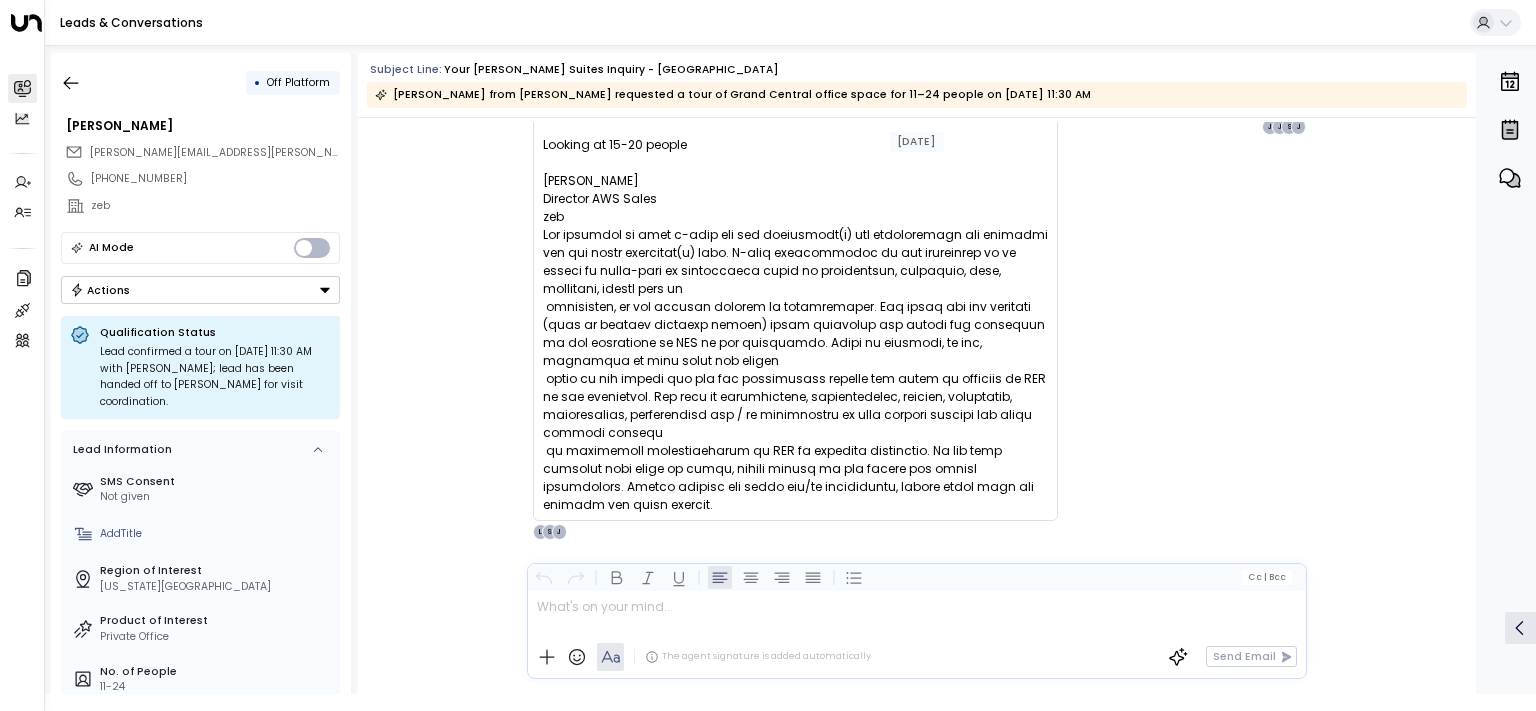 scroll, scrollTop: 1218, scrollLeft: 0, axis: vertical 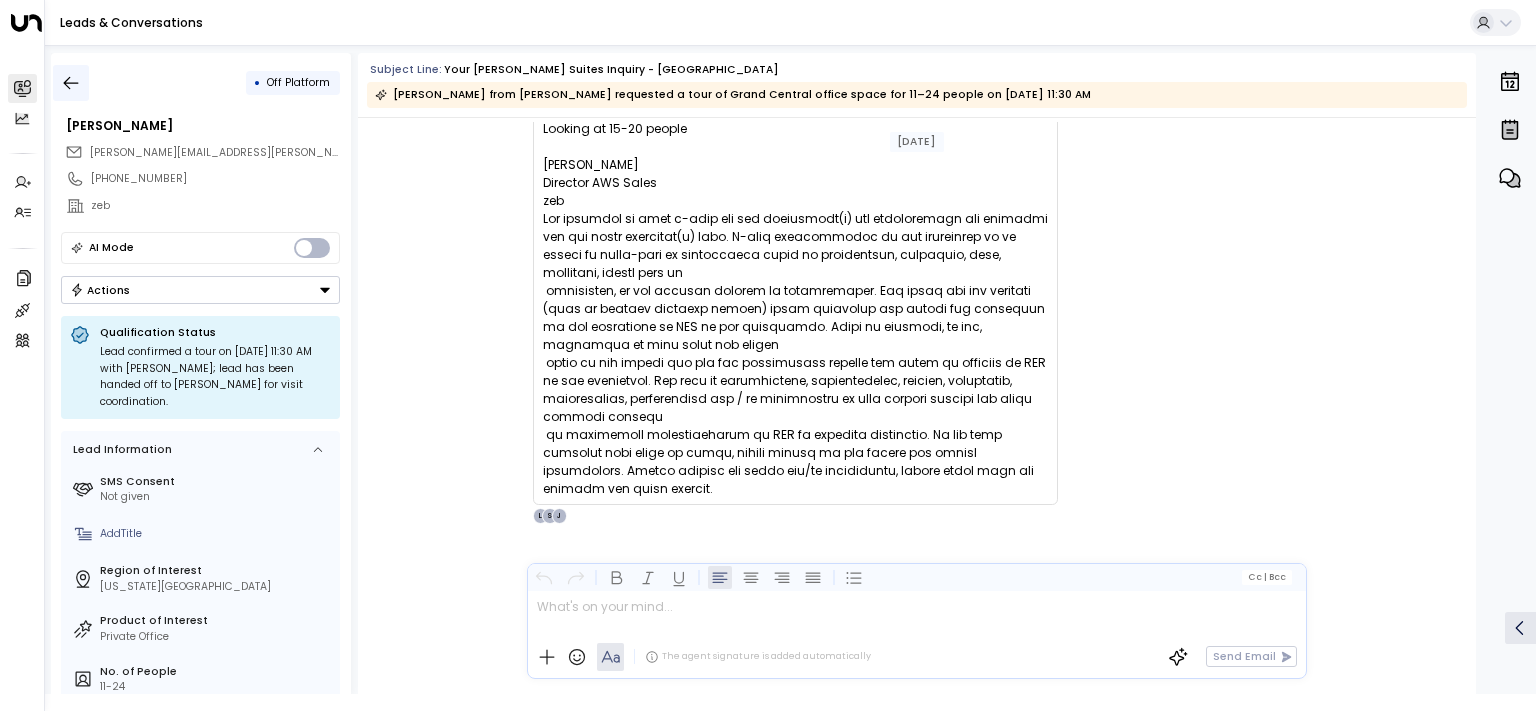 click 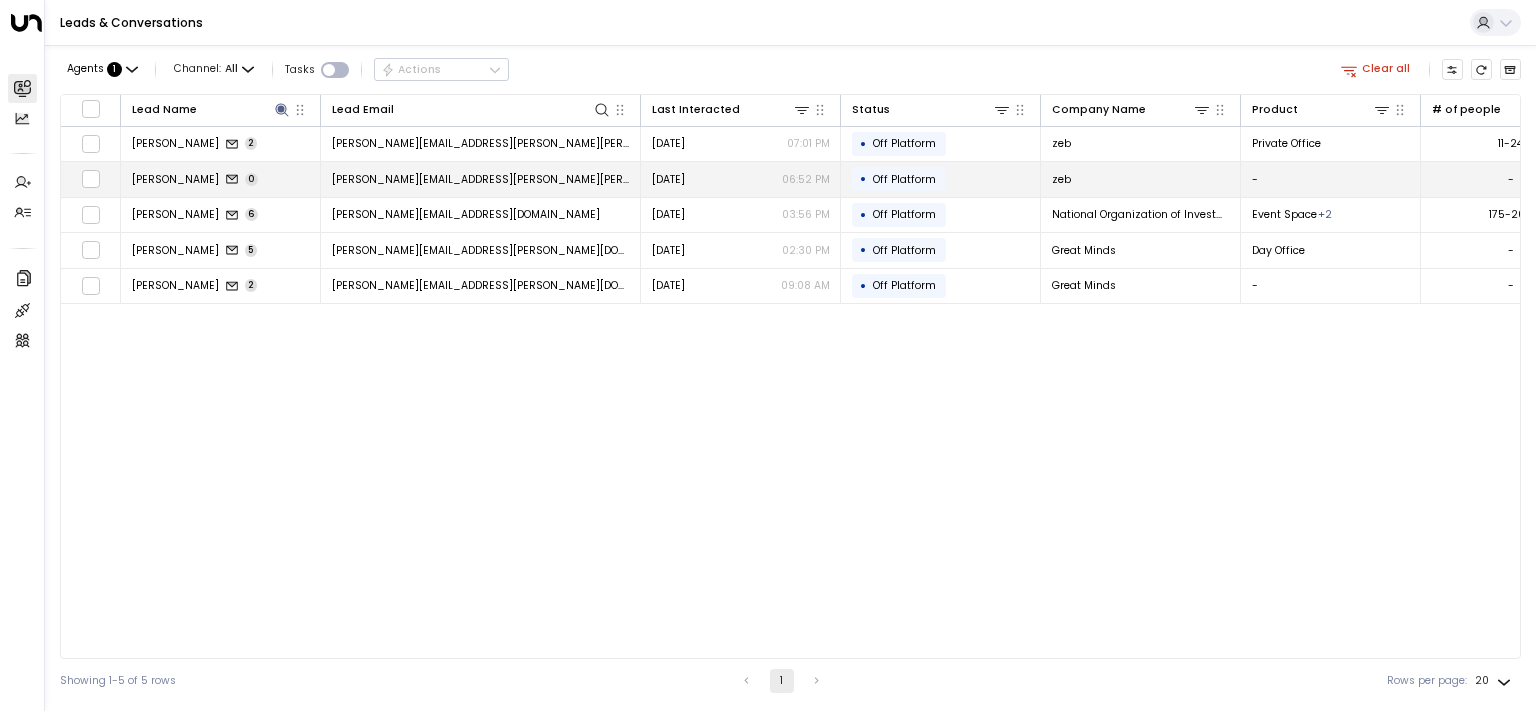 click on "[PERSON_NAME]" at bounding box center [175, 179] 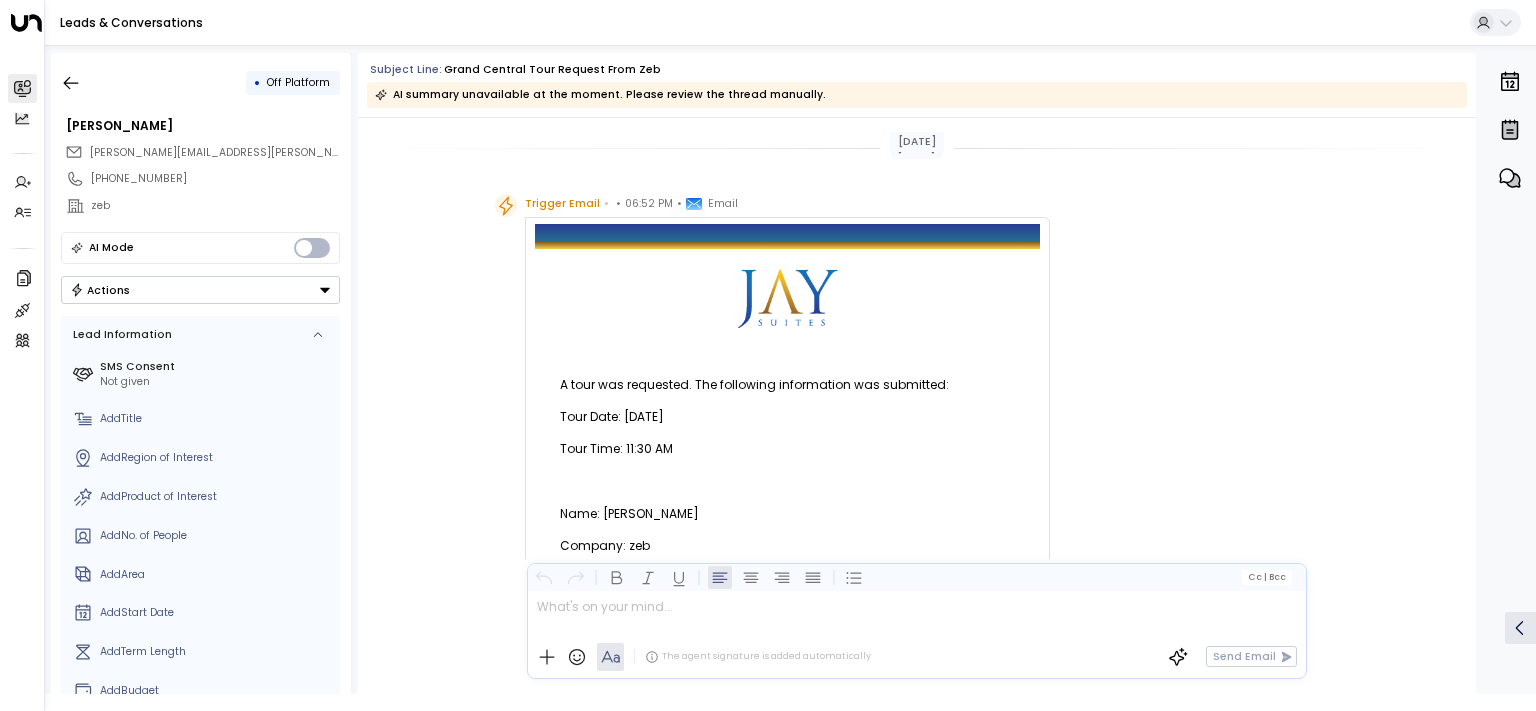 scroll, scrollTop: 266, scrollLeft: 0, axis: vertical 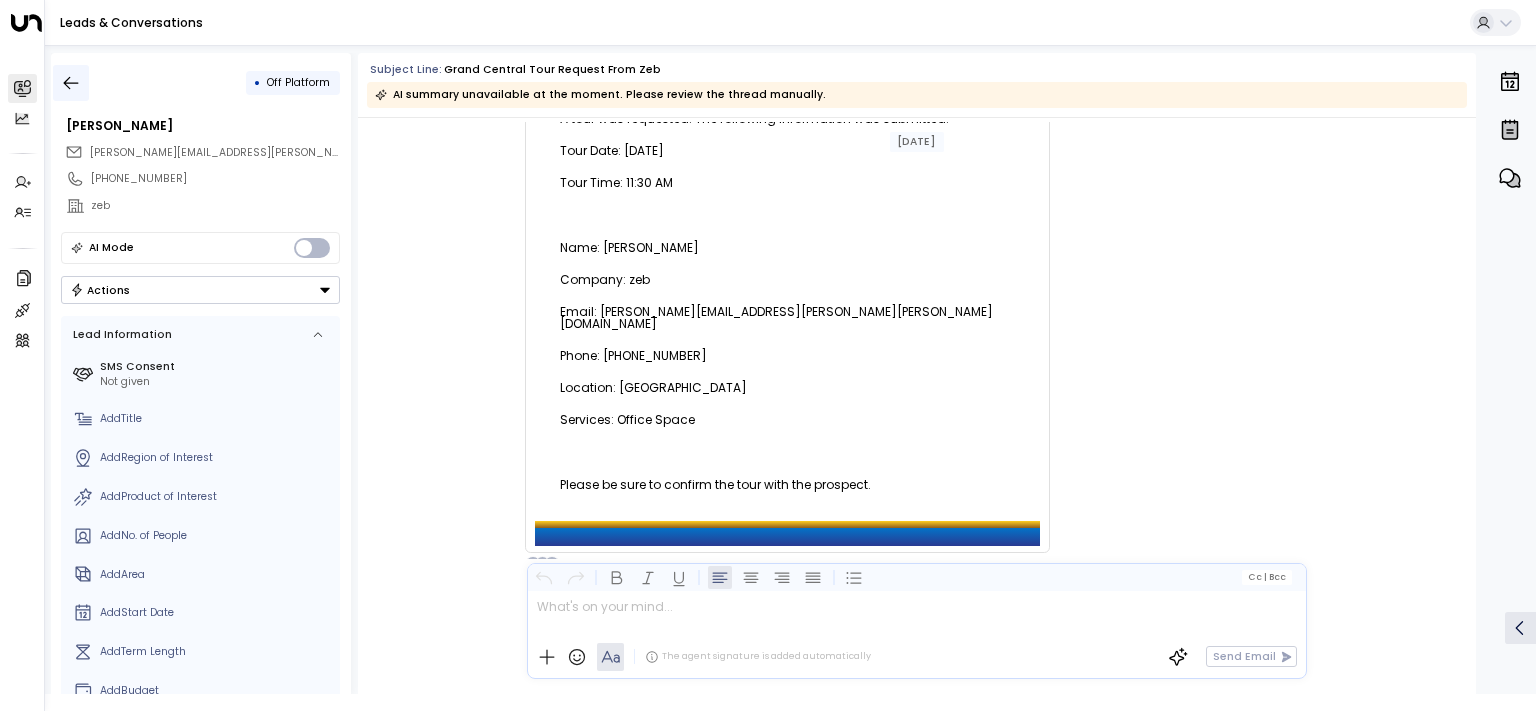 click 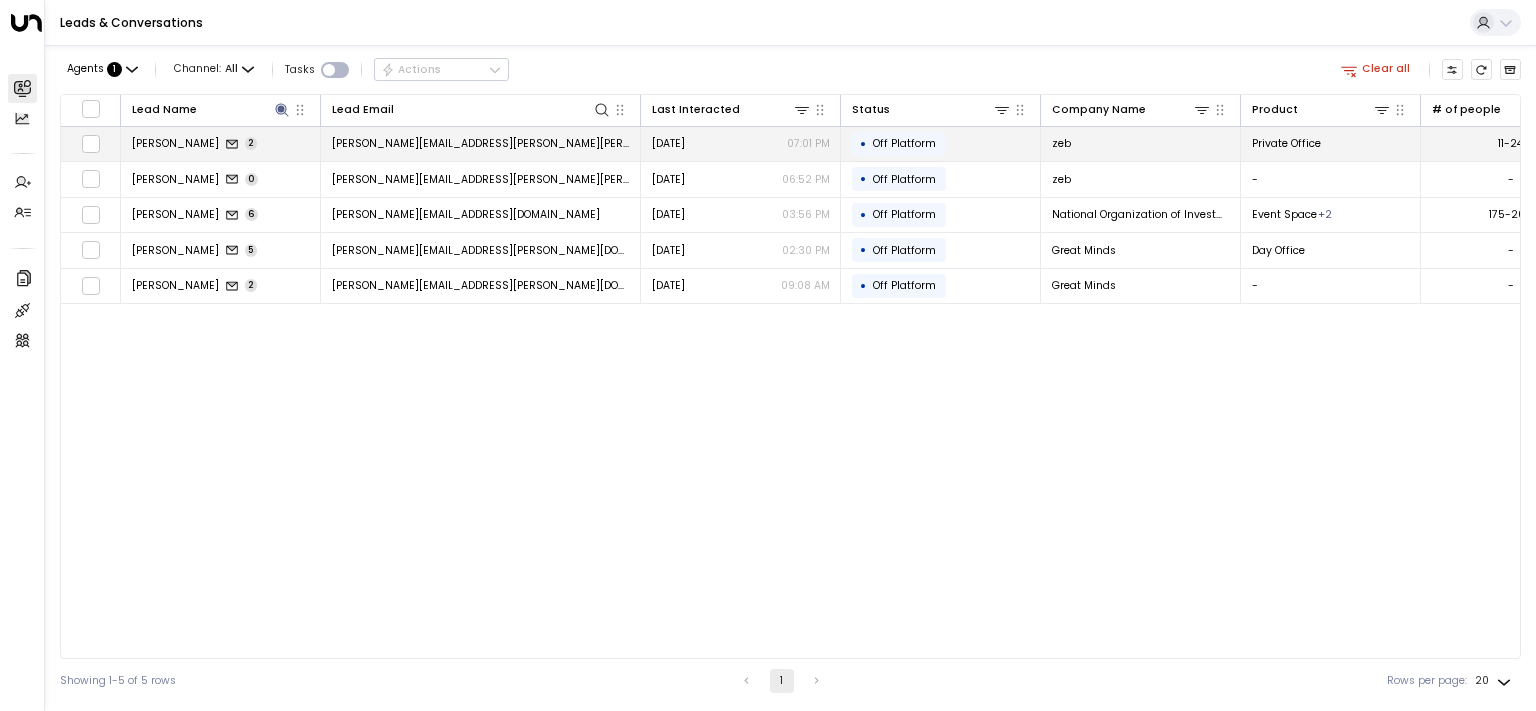 click on "[PERSON_NAME]" at bounding box center (175, 143) 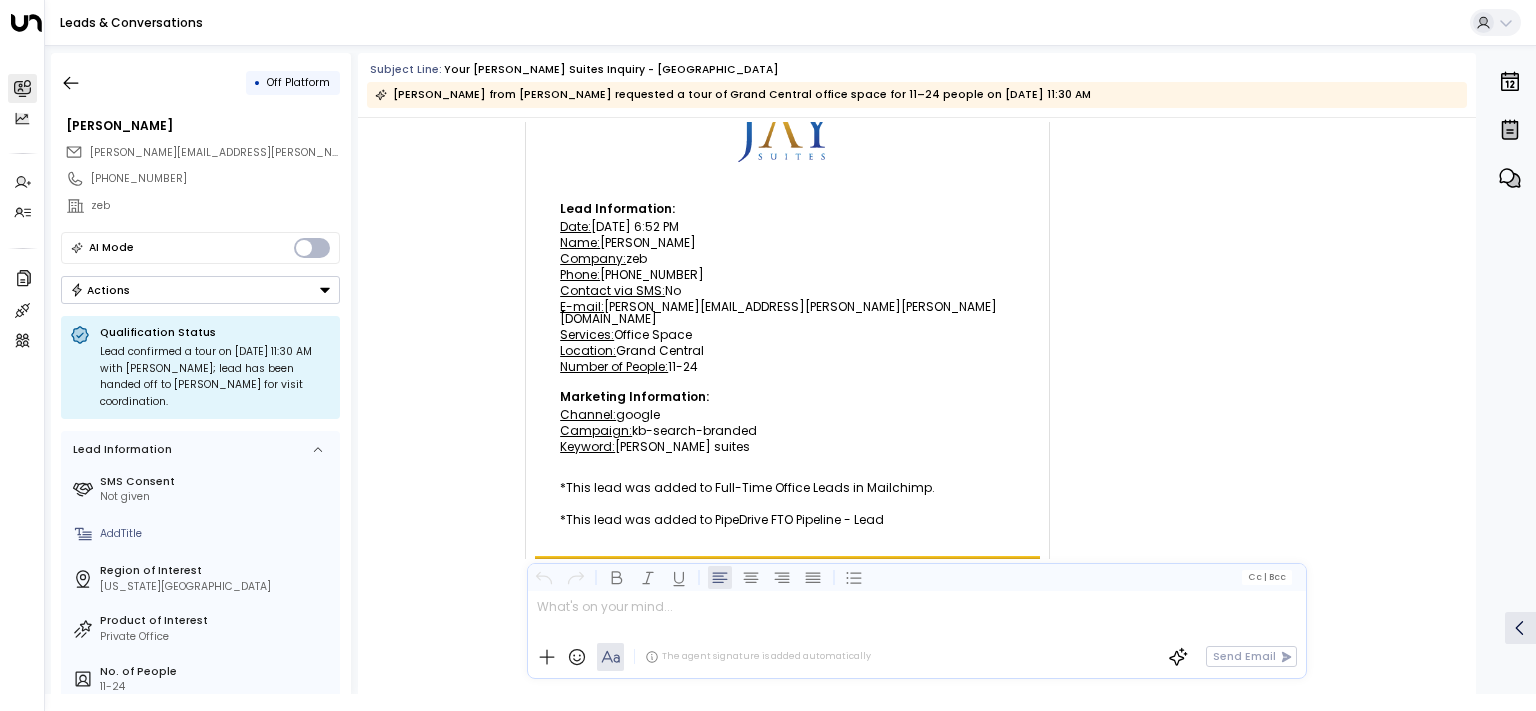 scroll, scrollTop: 202, scrollLeft: 0, axis: vertical 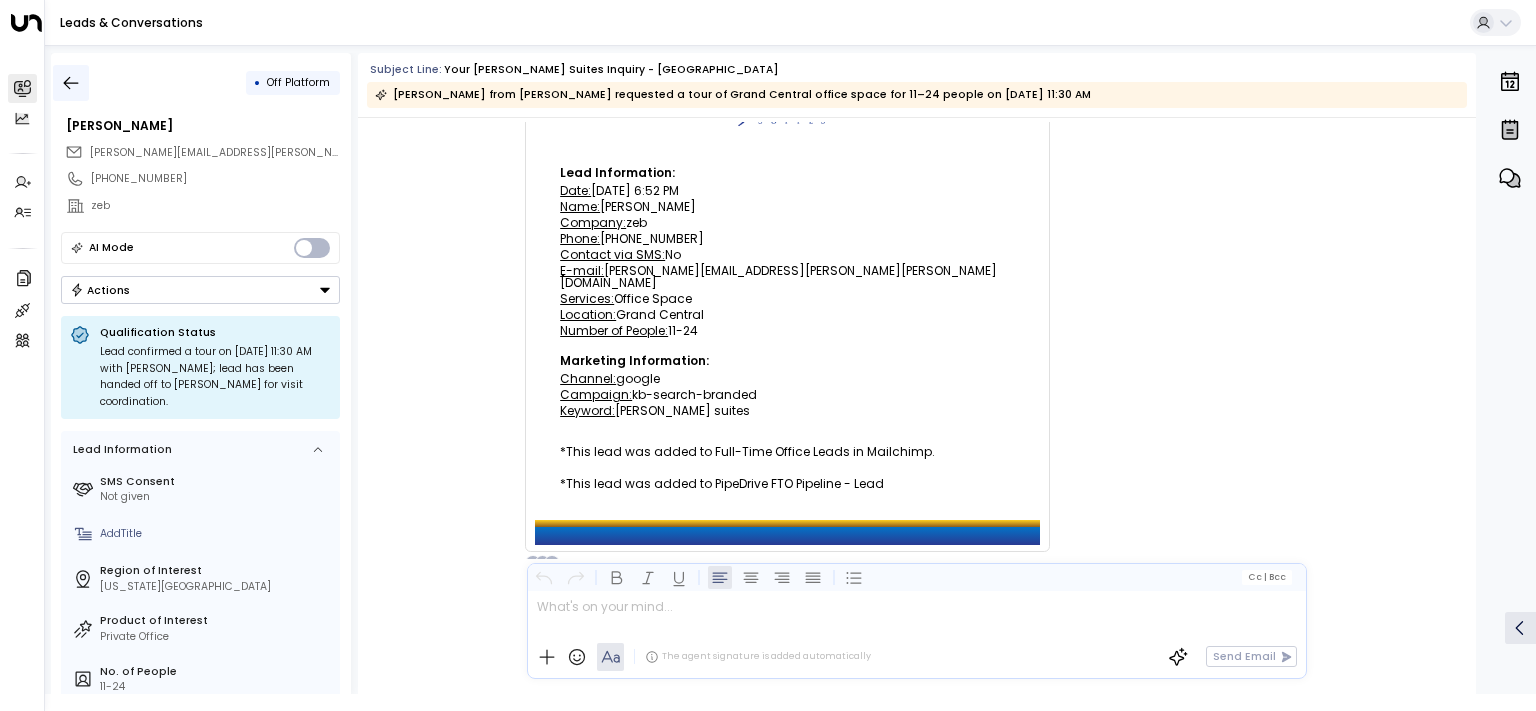 click 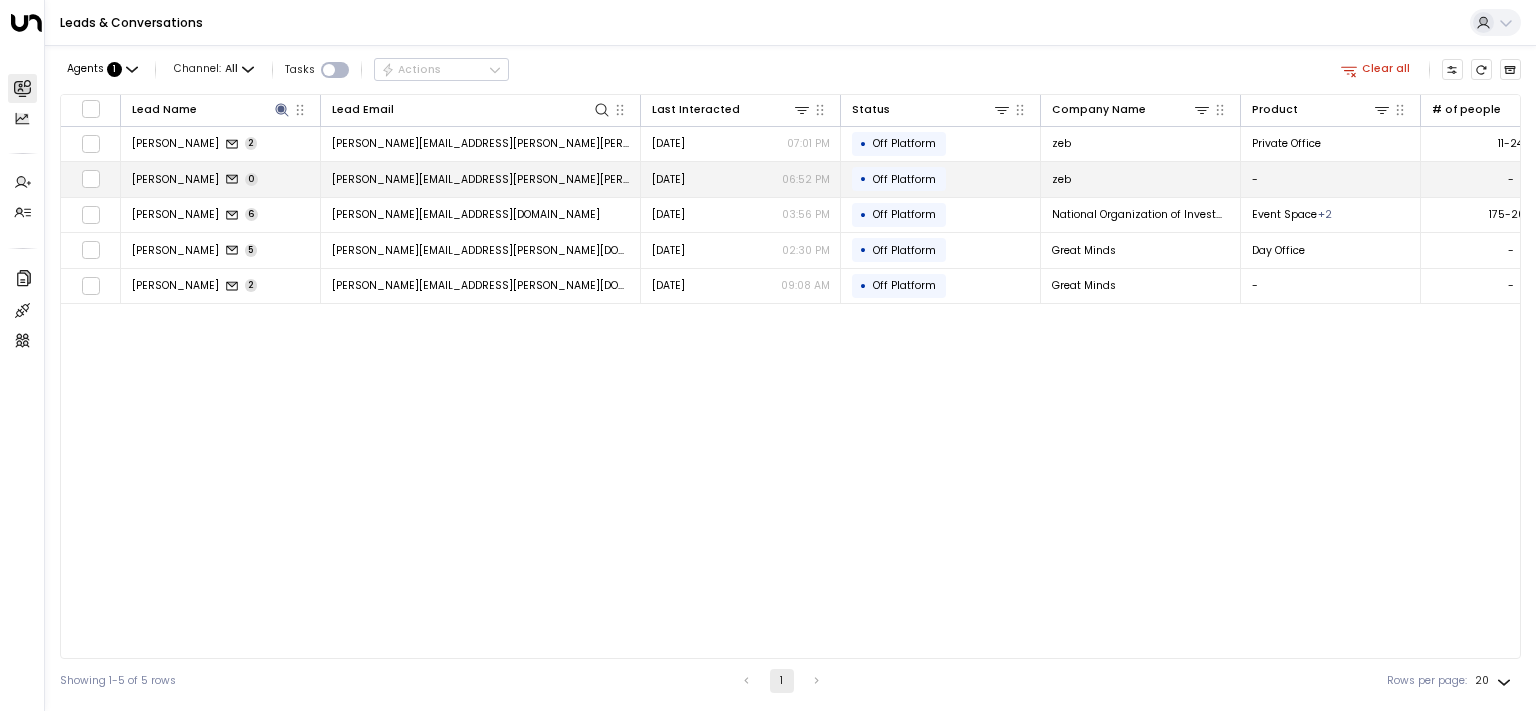 click on "[PERSON_NAME] 0" at bounding box center (221, 179) 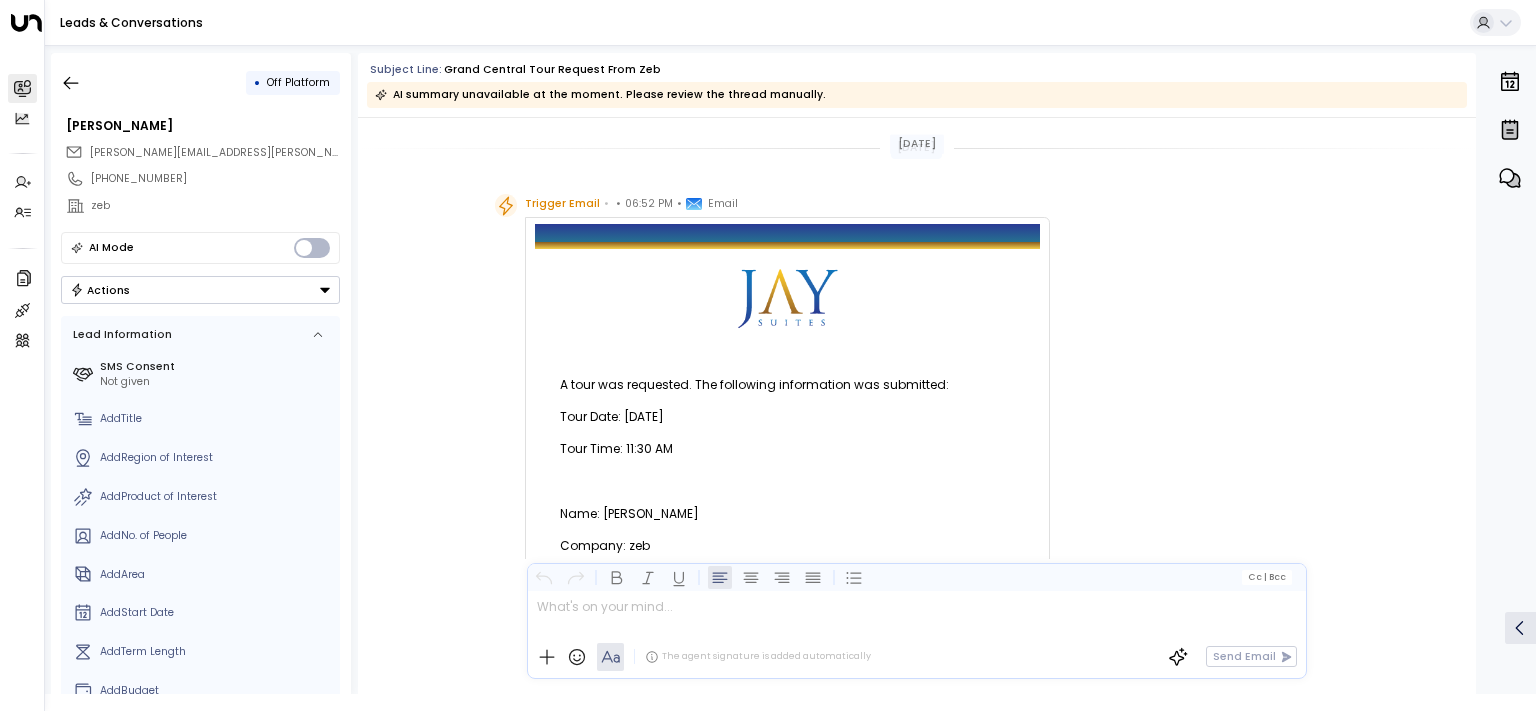 scroll, scrollTop: 266, scrollLeft: 0, axis: vertical 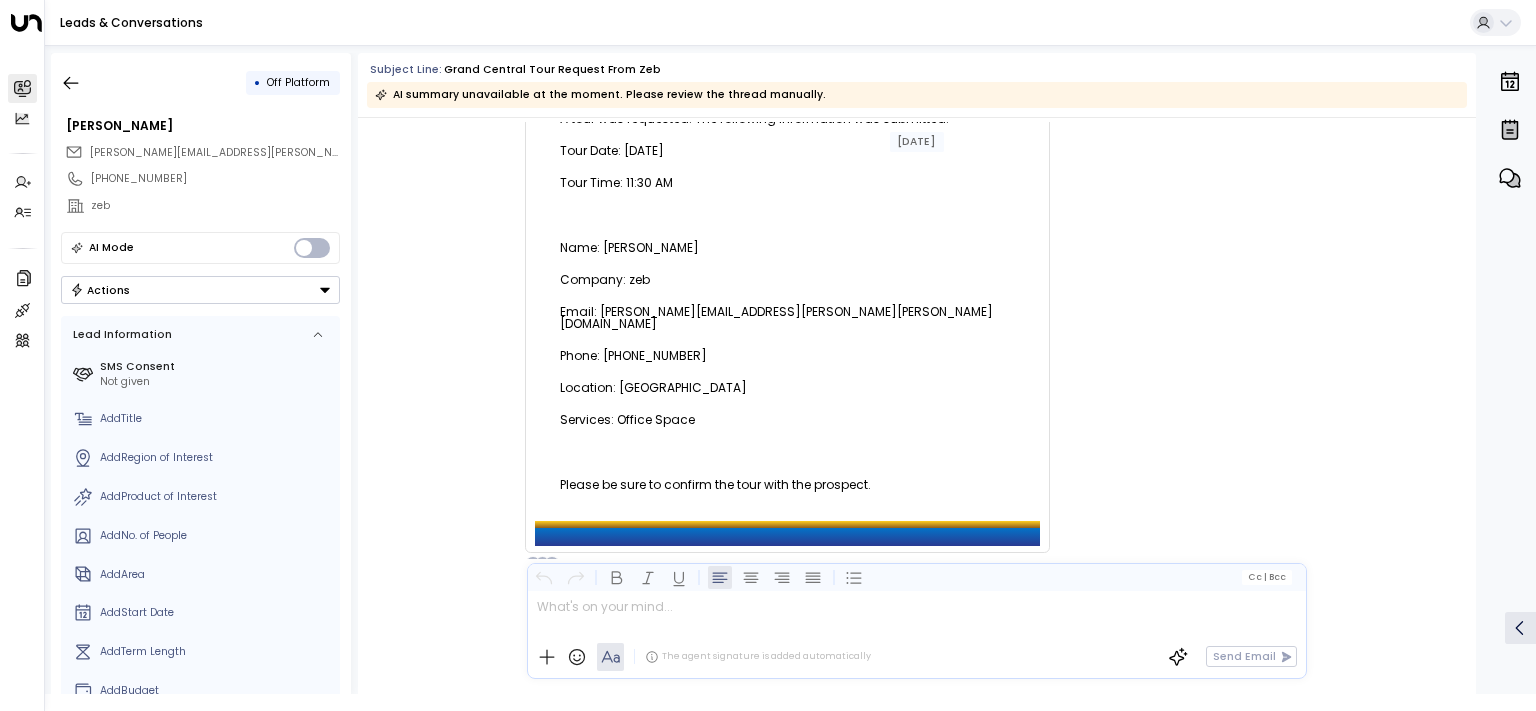 click at bounding box center [916, 613] 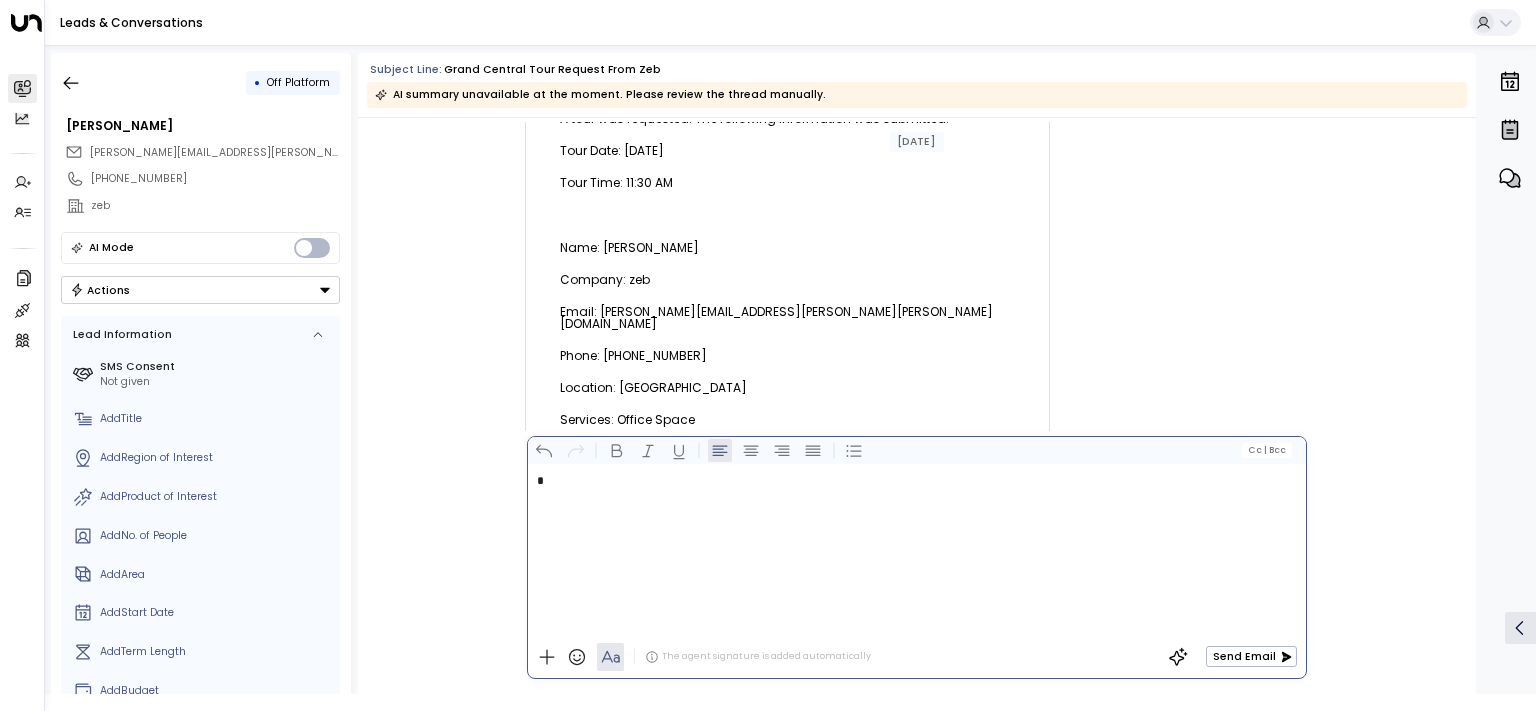 type 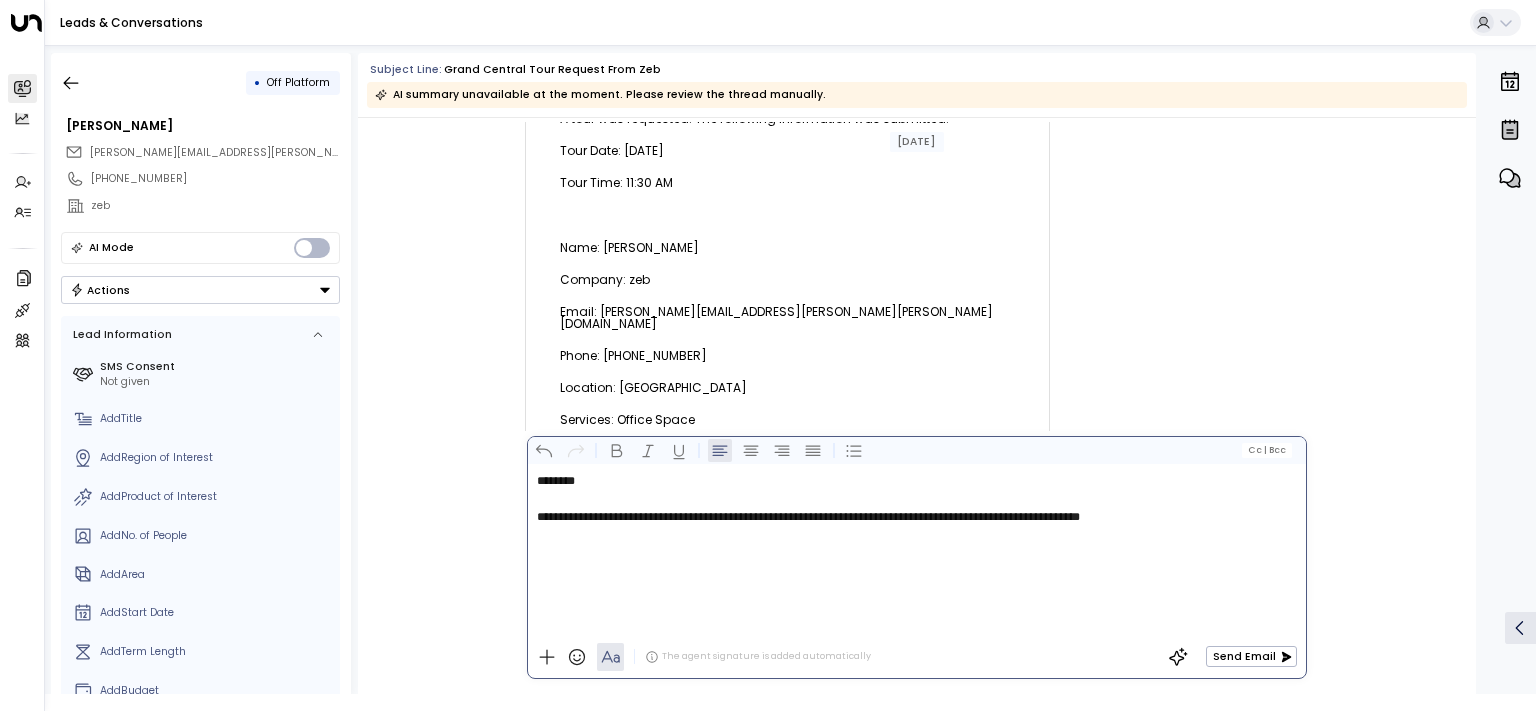 click on "**********" at bounding box center (920, 517) 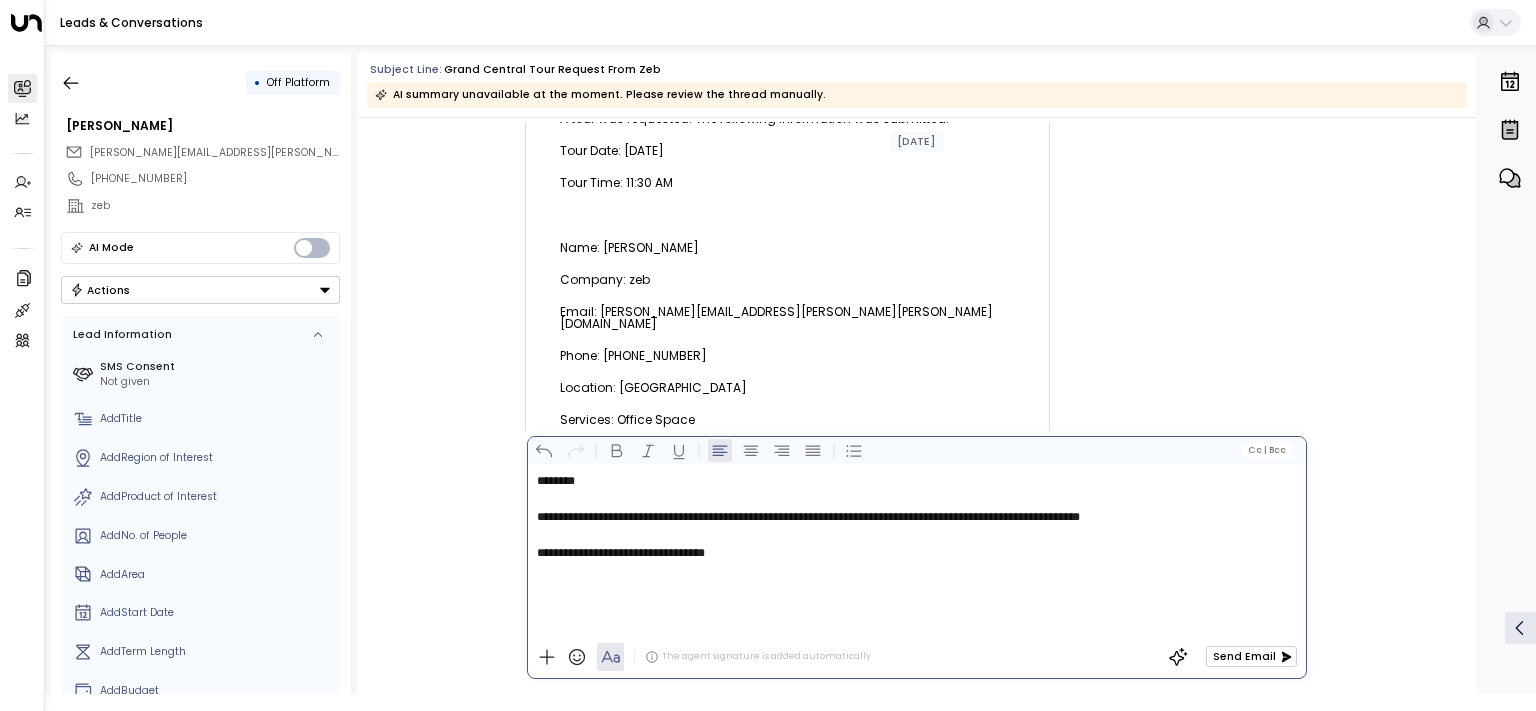click on "Send Email" at bounding box center [1251, 656] 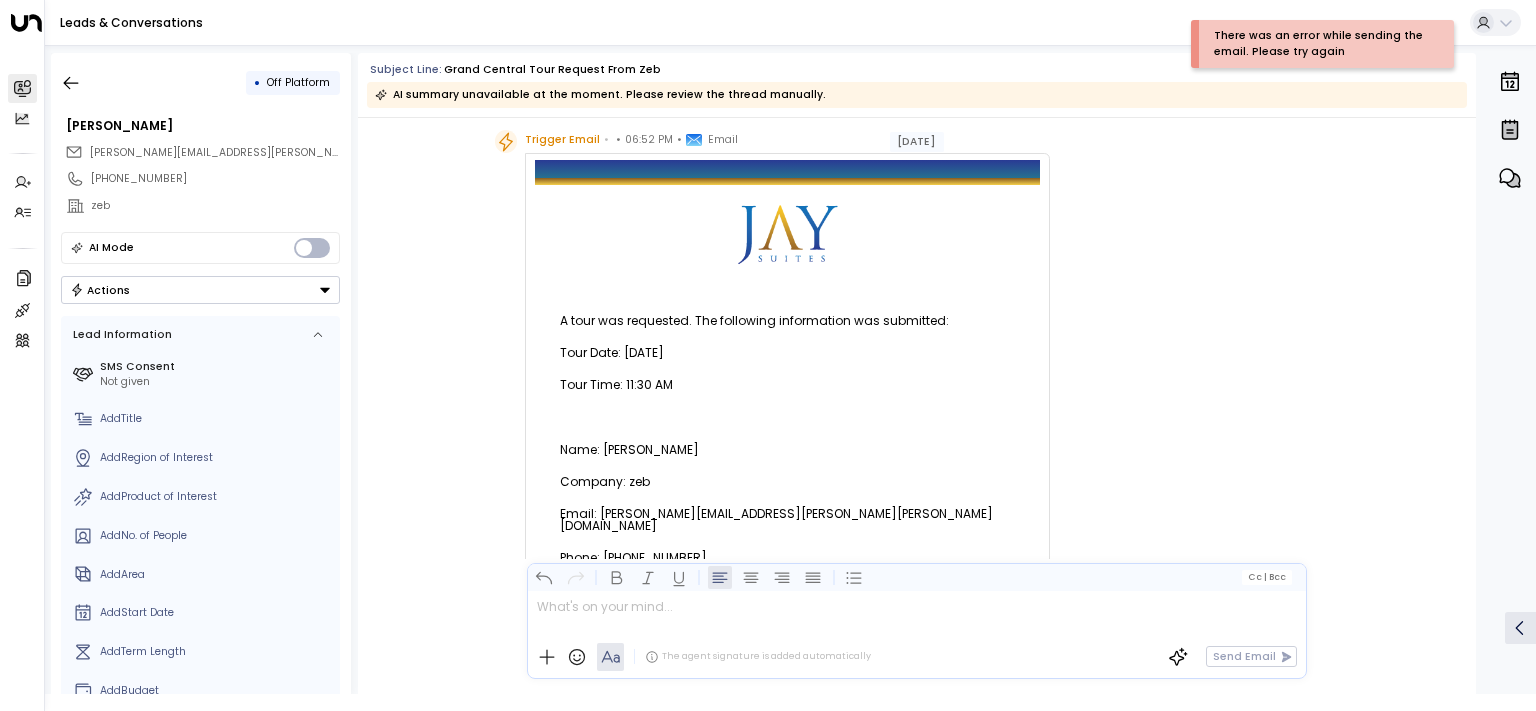 scroll, scrollTop: 266, scrollLeft: 0, axis: vertical 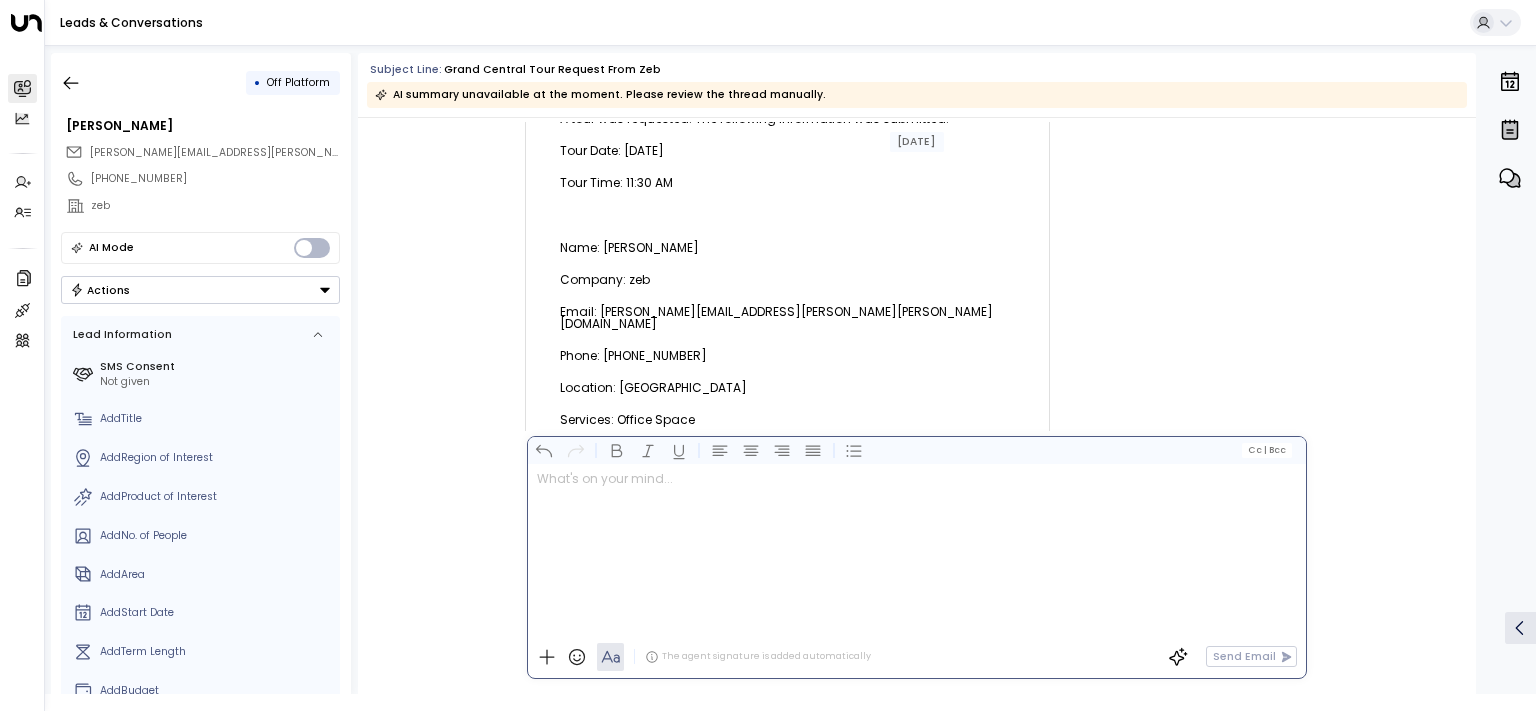click at bounding box center [916, 550] 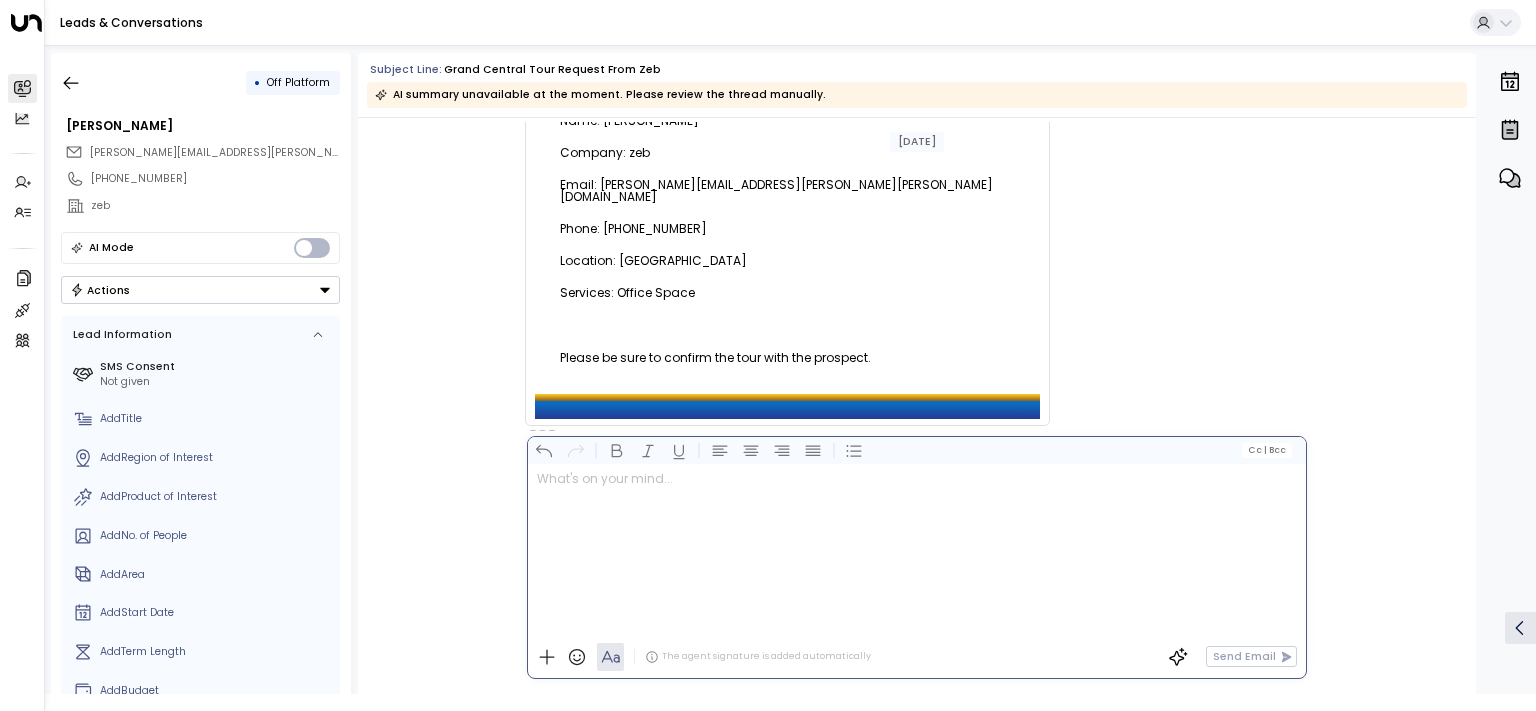 scroll, scrollTop: 394, scrollLeft: 0, axis: vertical 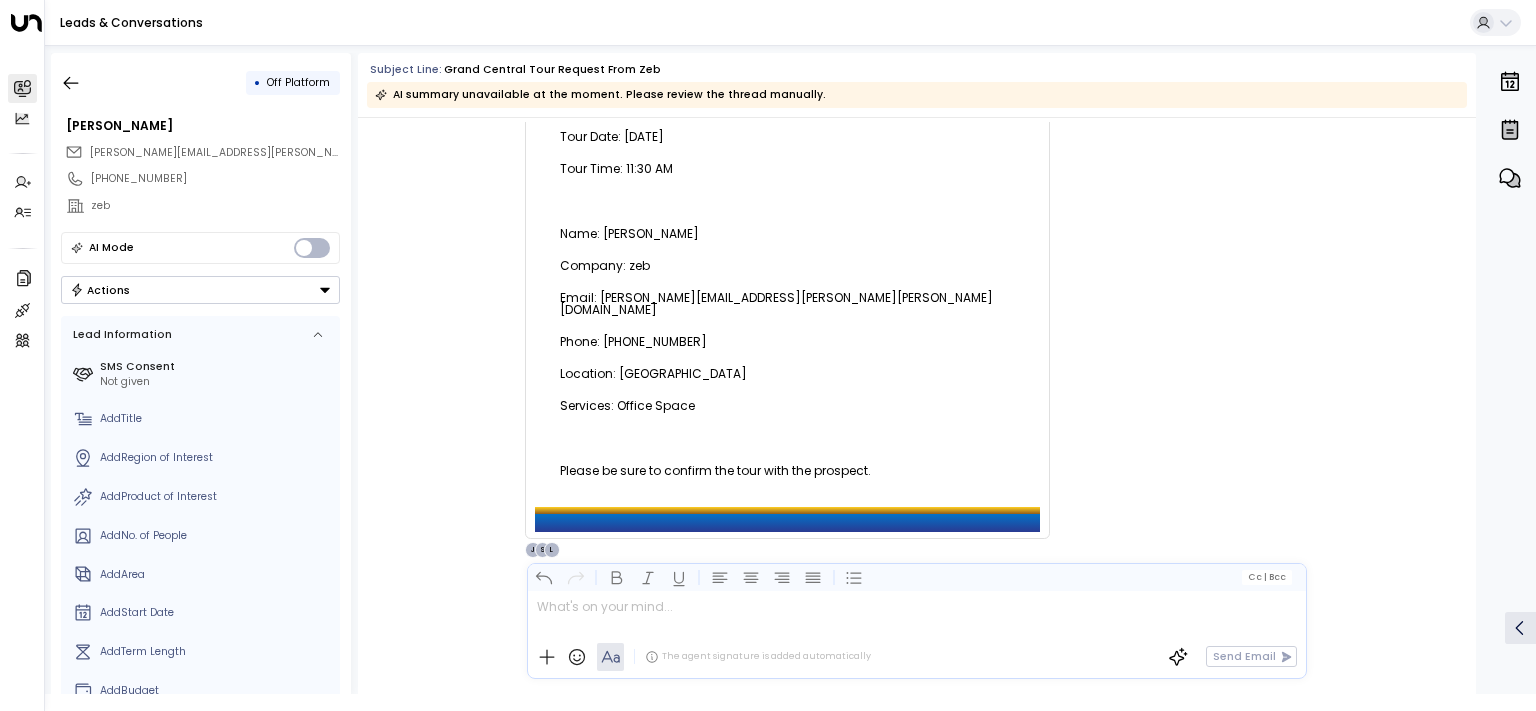 click on "Subject Line: Grand Central Tour Request from zeb AI summary unavailable at the moment. Please review the thread manually. [DATE] [DATE] Trigger Email • • 06:52 PM • Email A tour was requested. The following information was submitted: Tour Date: [DATE] Tour Time: 11:30 AM Name: [PERSON_NAME] Company: zeb Email: [PERSON_NAME][EMAIL_ADDRESS][PERSON_NAME][PERSON_NAME][DOMAIN_NAME] Phone: [PHONE_NUMBER] Location: Grand Central Services: Office Space Please be sure to confirm the tour with the prospect. L S J Cc | Bcc What's on your mind... The agent signature is added automatically Send Email" at bounding box center (917, 373) 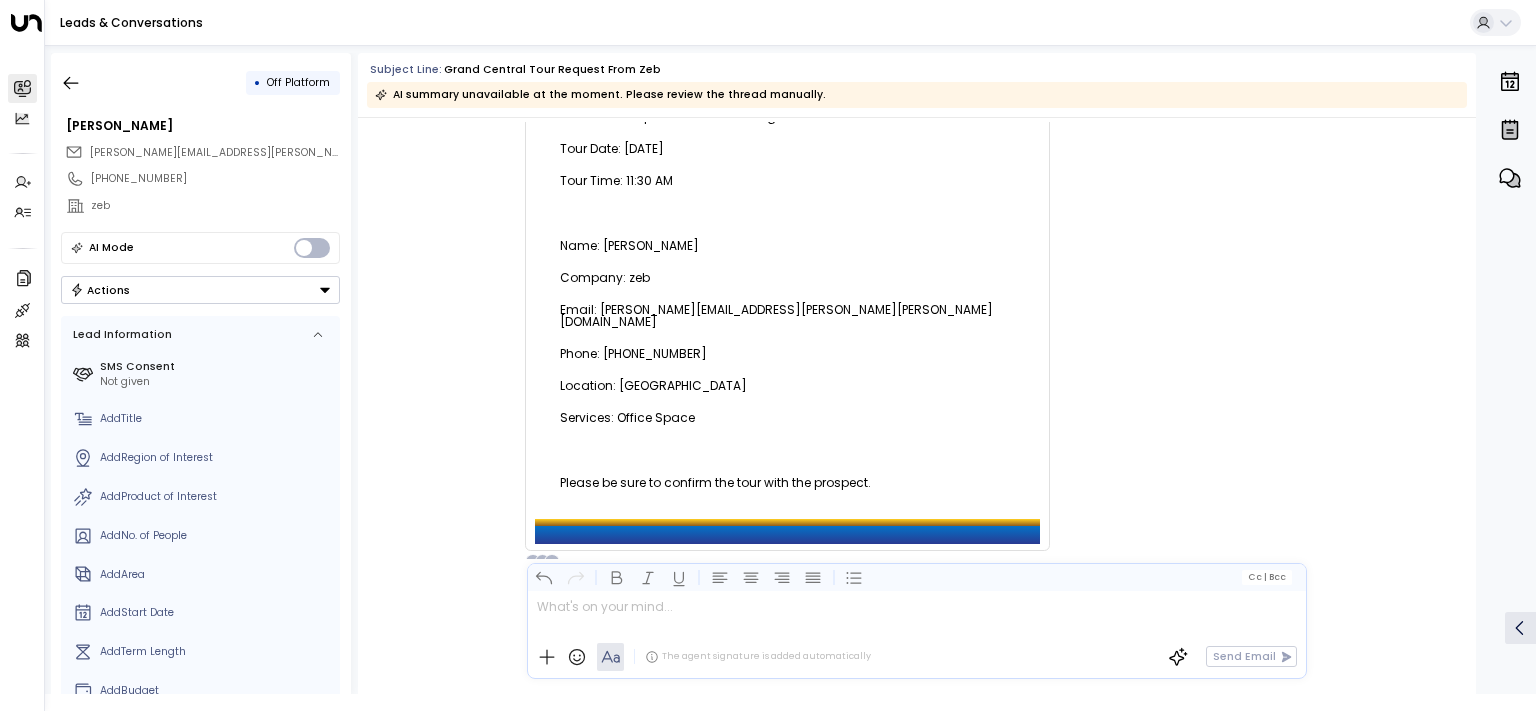 scroll, scrollTop: 266, scrollLeft: 0, axis: vertical 